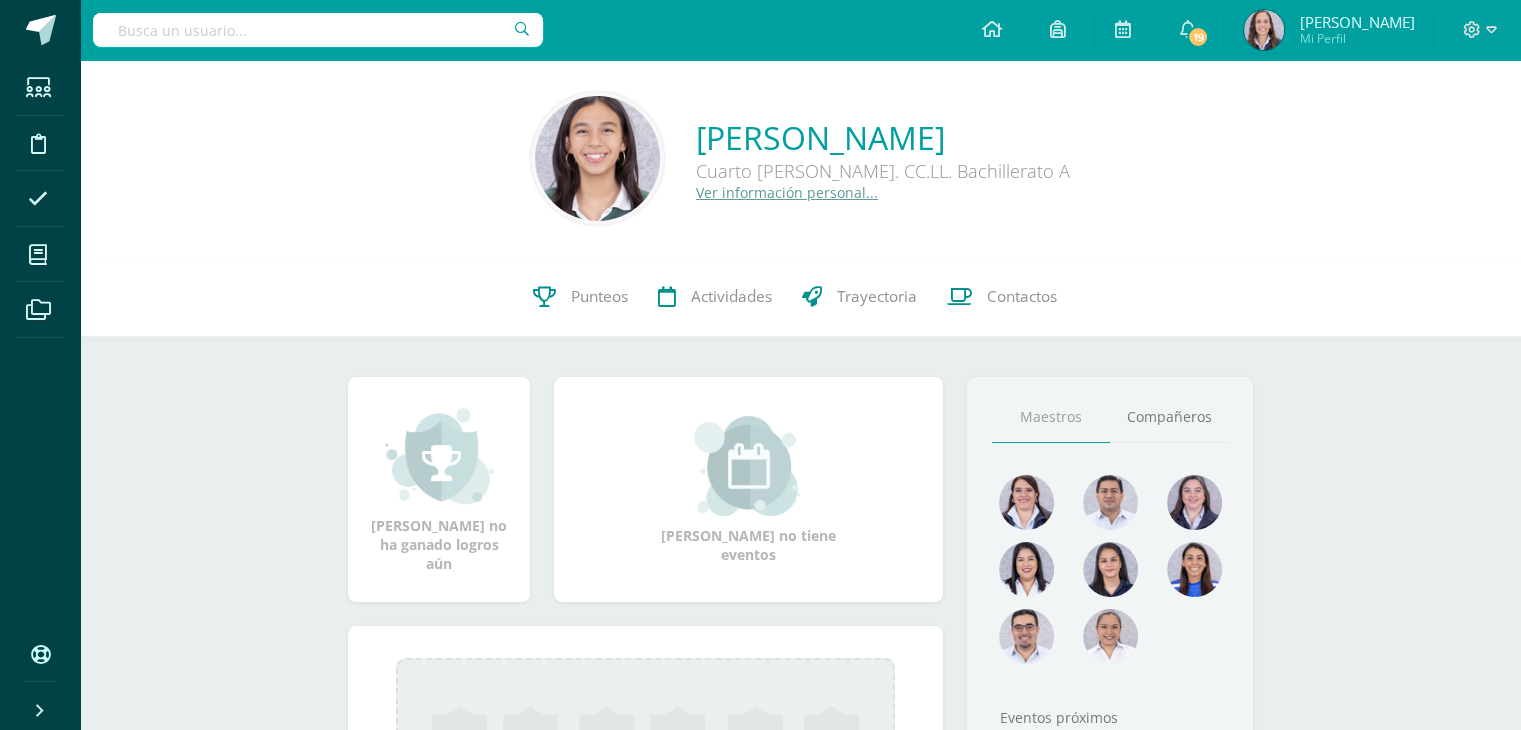 scroll, scrollTop: 0, scrollLeft: 0, axis: both 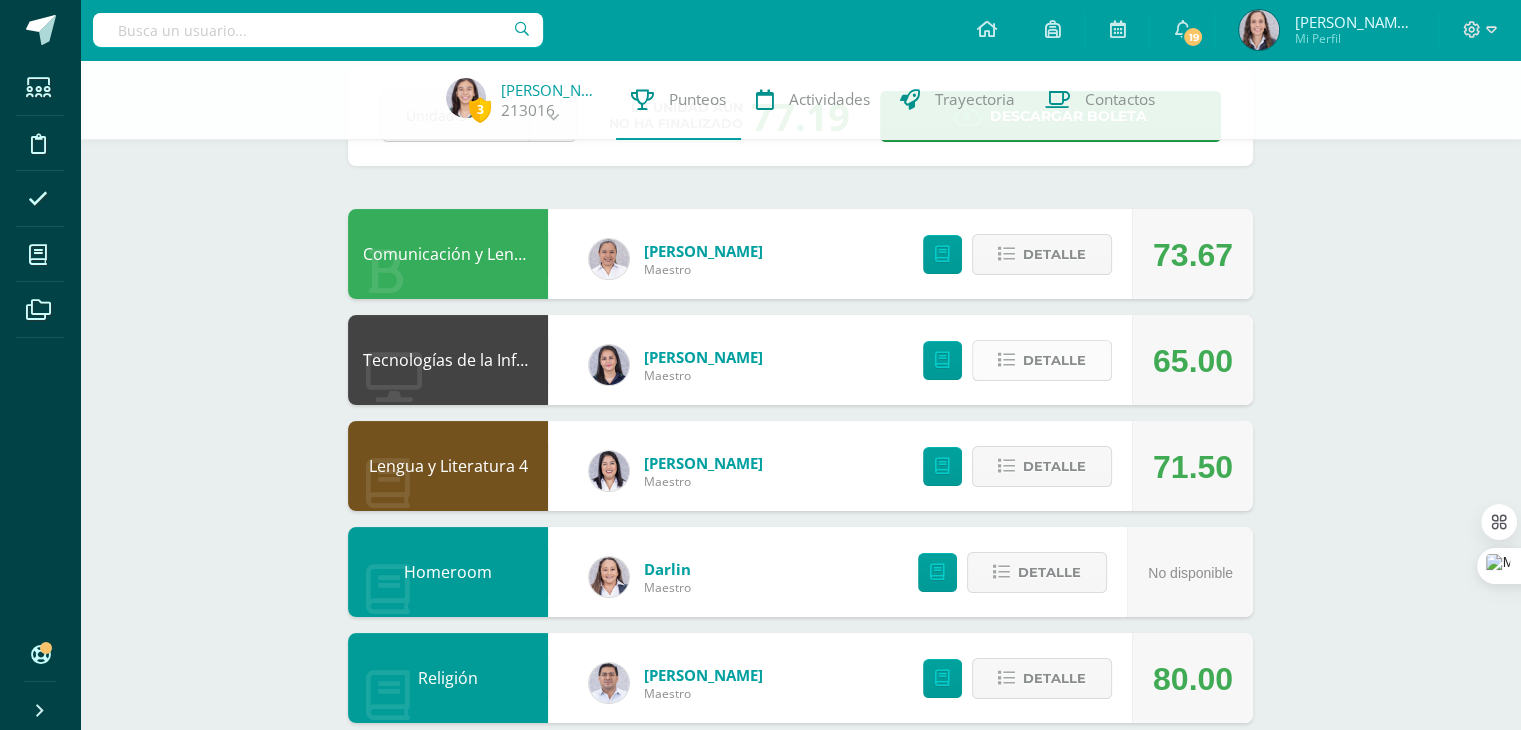 click on "Detalle" at bounding box center (1054, 360) 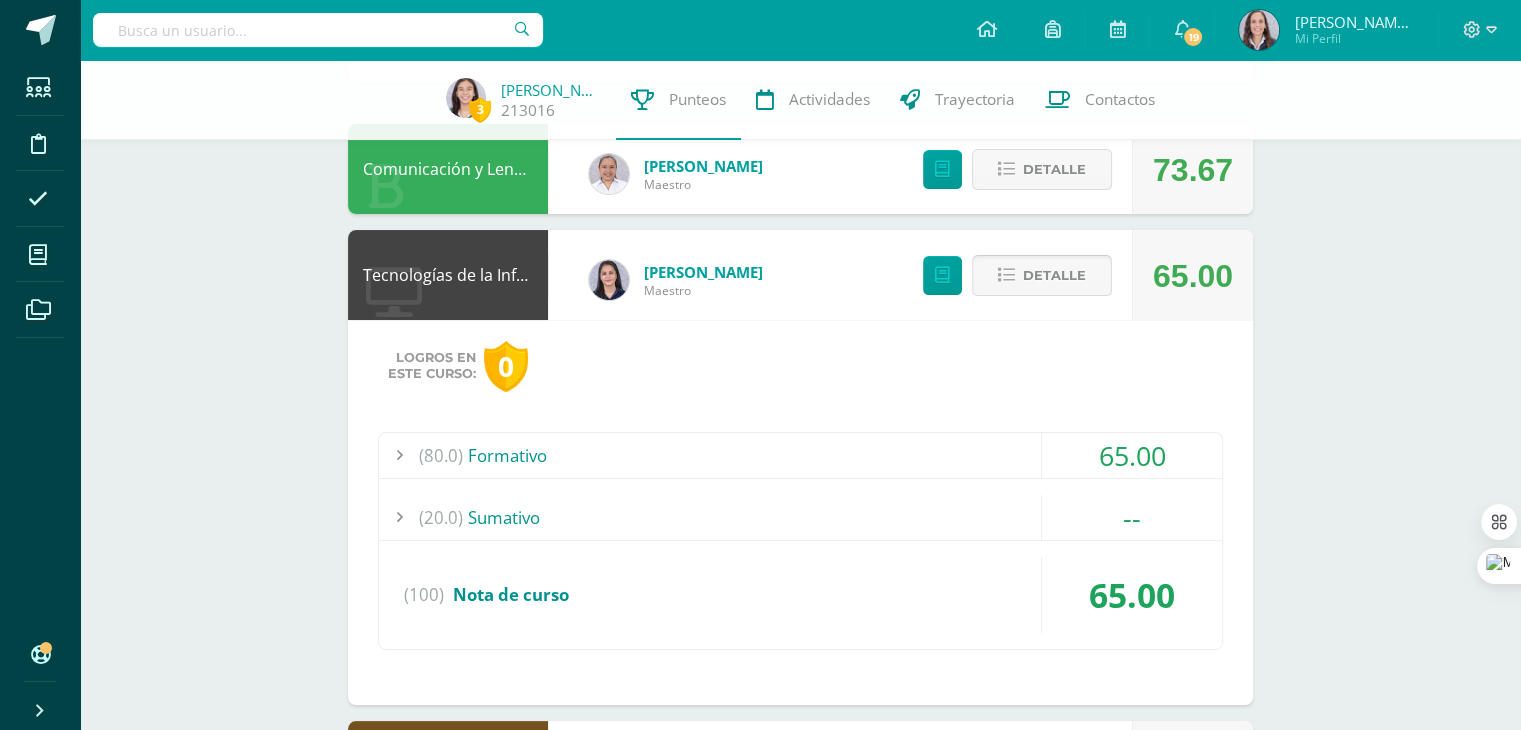 scroll, scrollTop: 196, scrollLeft: 0, axis: vertical 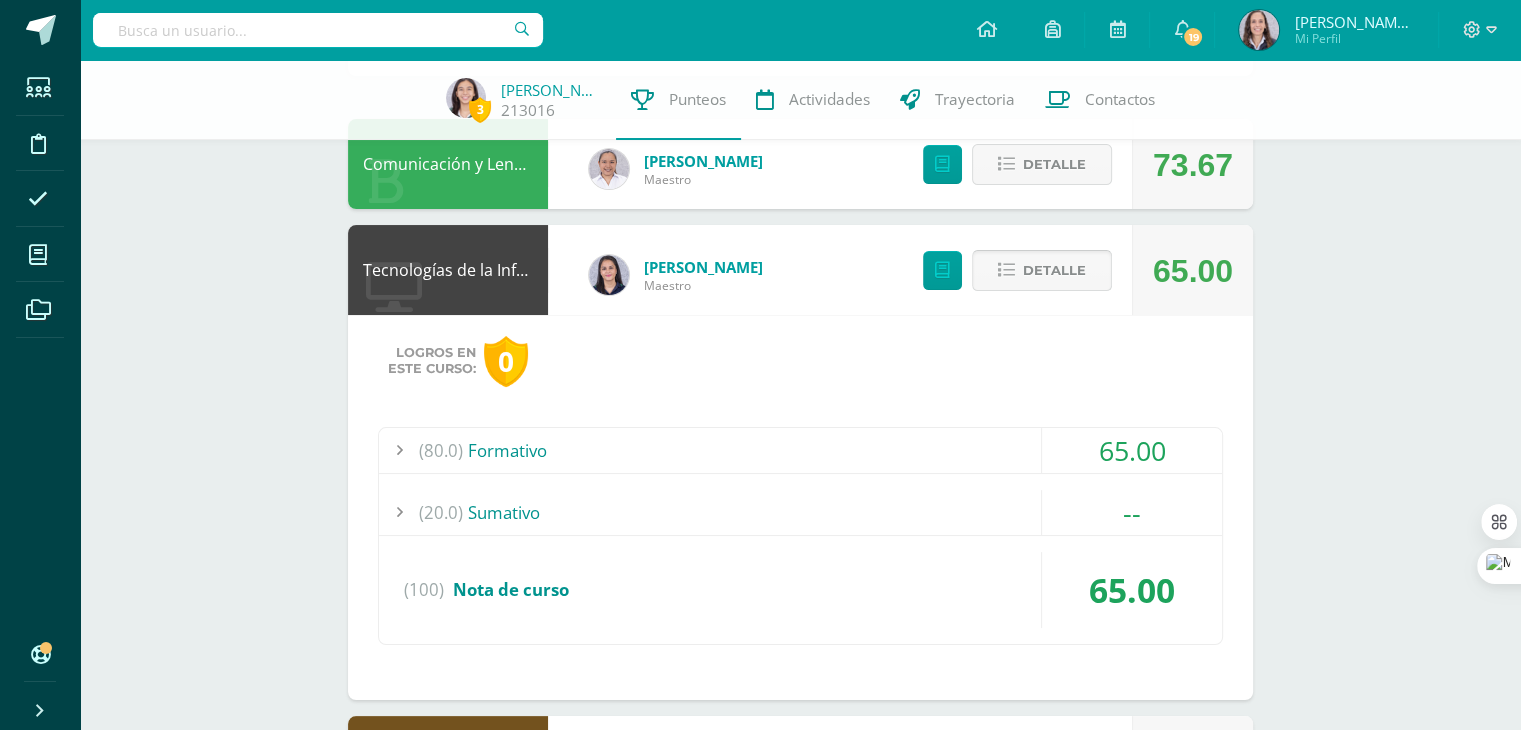 click on "Detalle" at bounding box center (1042, 270) 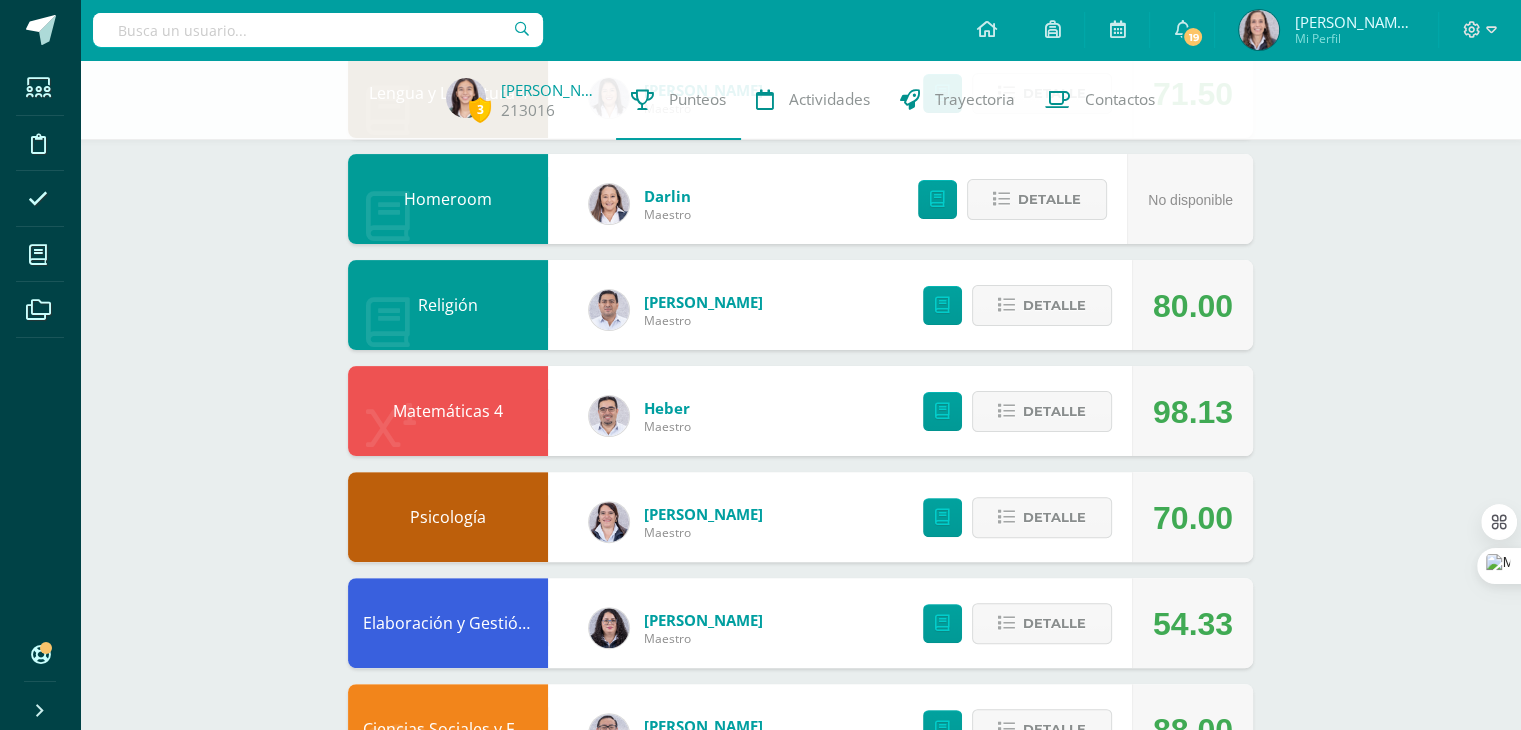 scroll, scrollTop: 480, scrollLeft: 0, axis: vertical 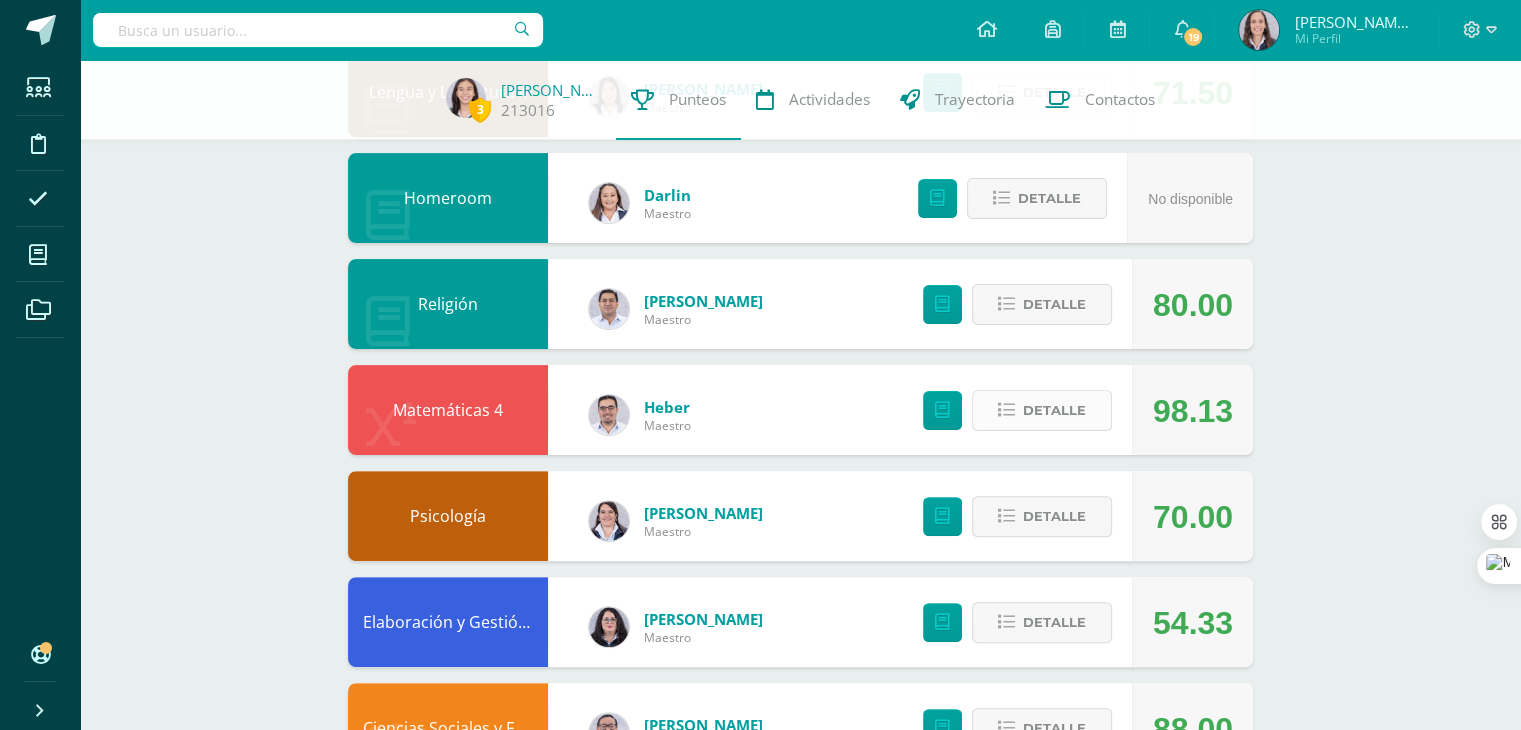 click on "Detalle" at bounding box center [1042, 410] 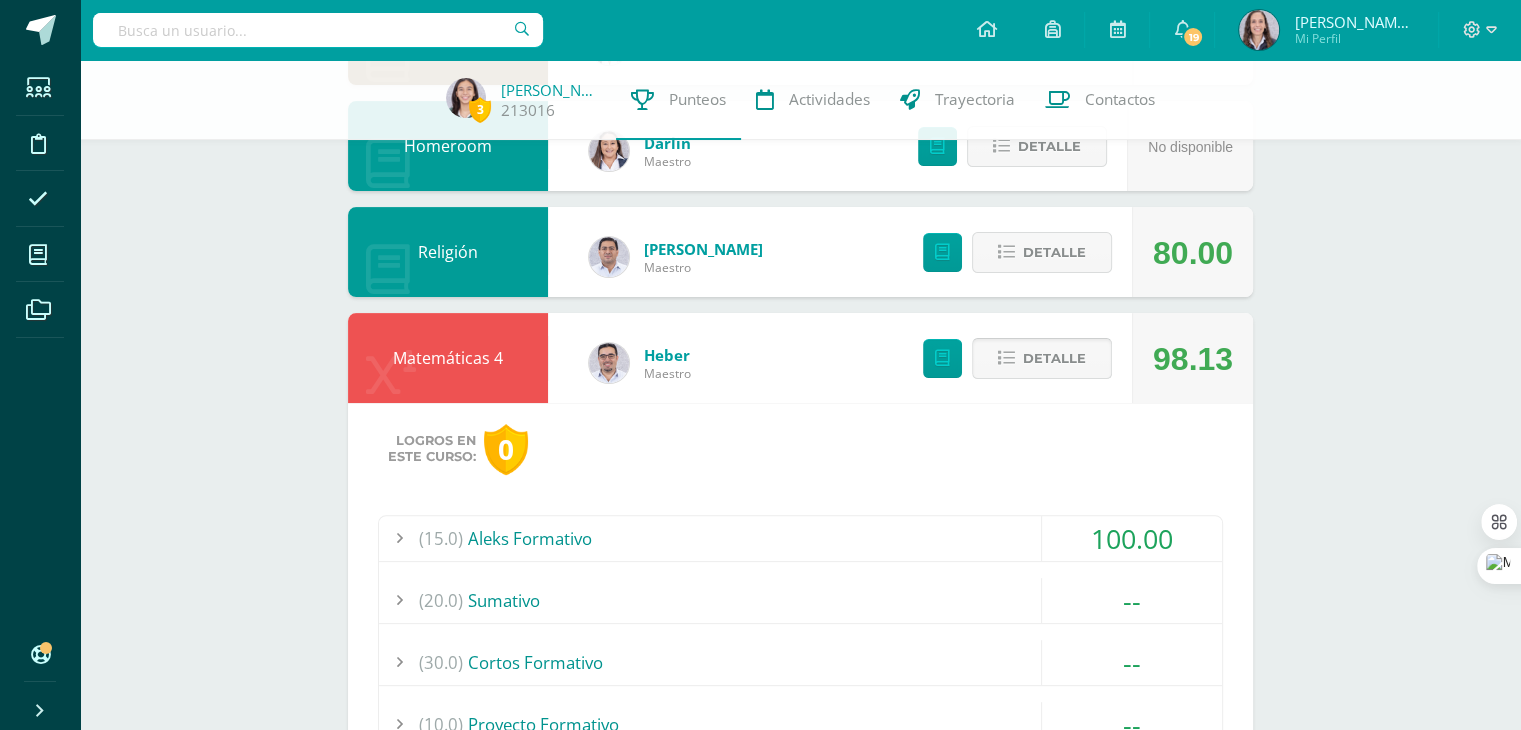 scroll, scrollTop: 756, scrollLeft: 0, axis: vertical 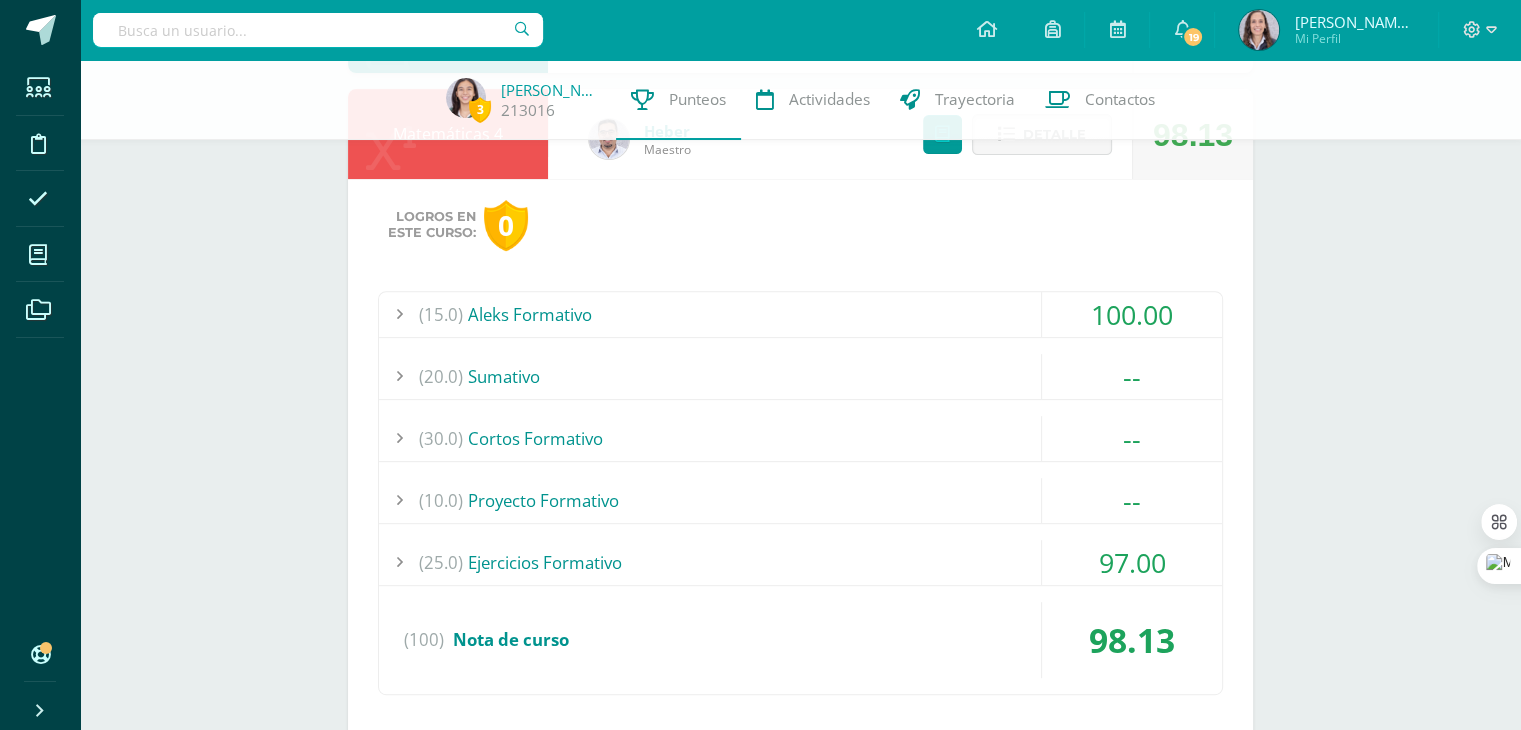 click on "(25.0)
Ejercicios Formativo" at bounding box center (800, 562) 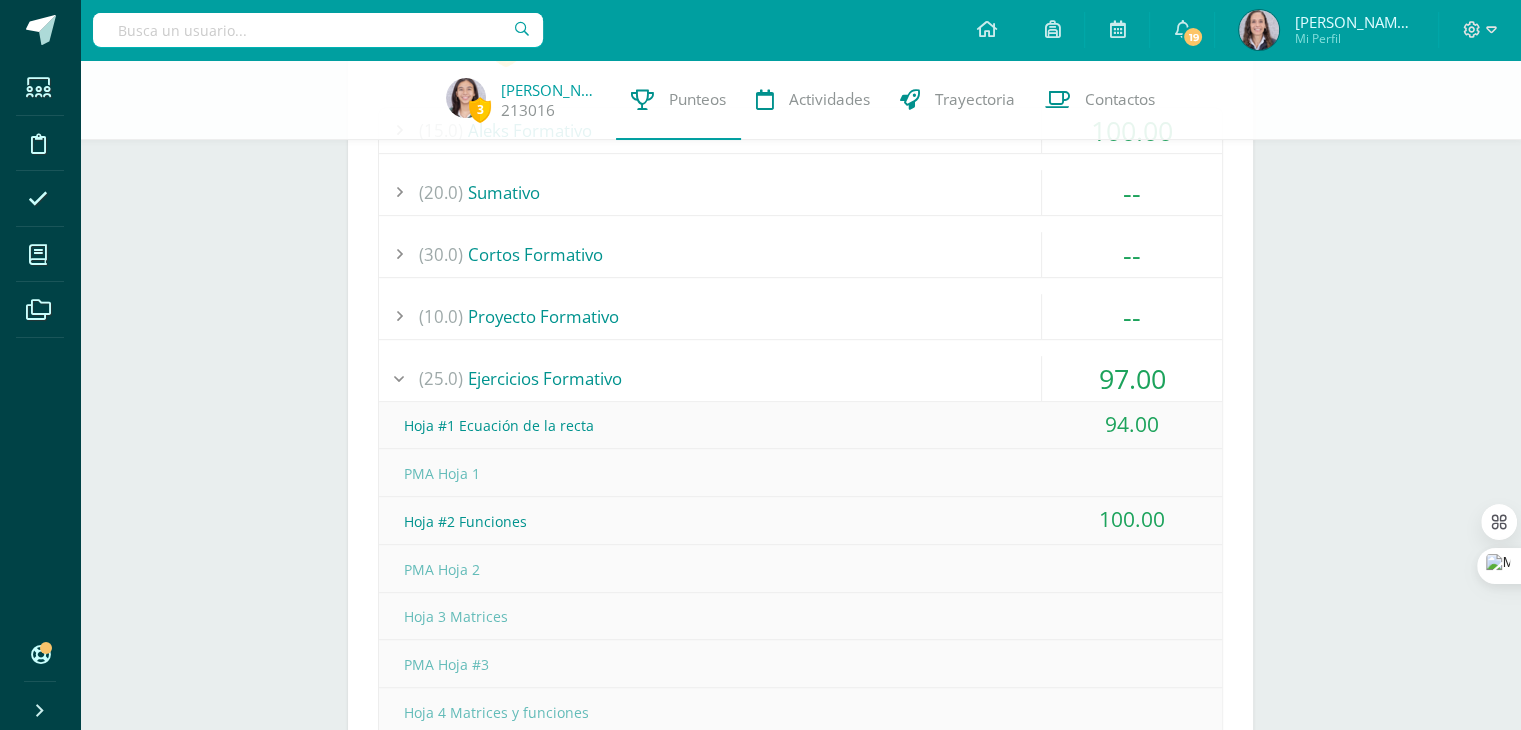 scroll, scrollTop: 940, scrollLeft: 0, axis: vertical 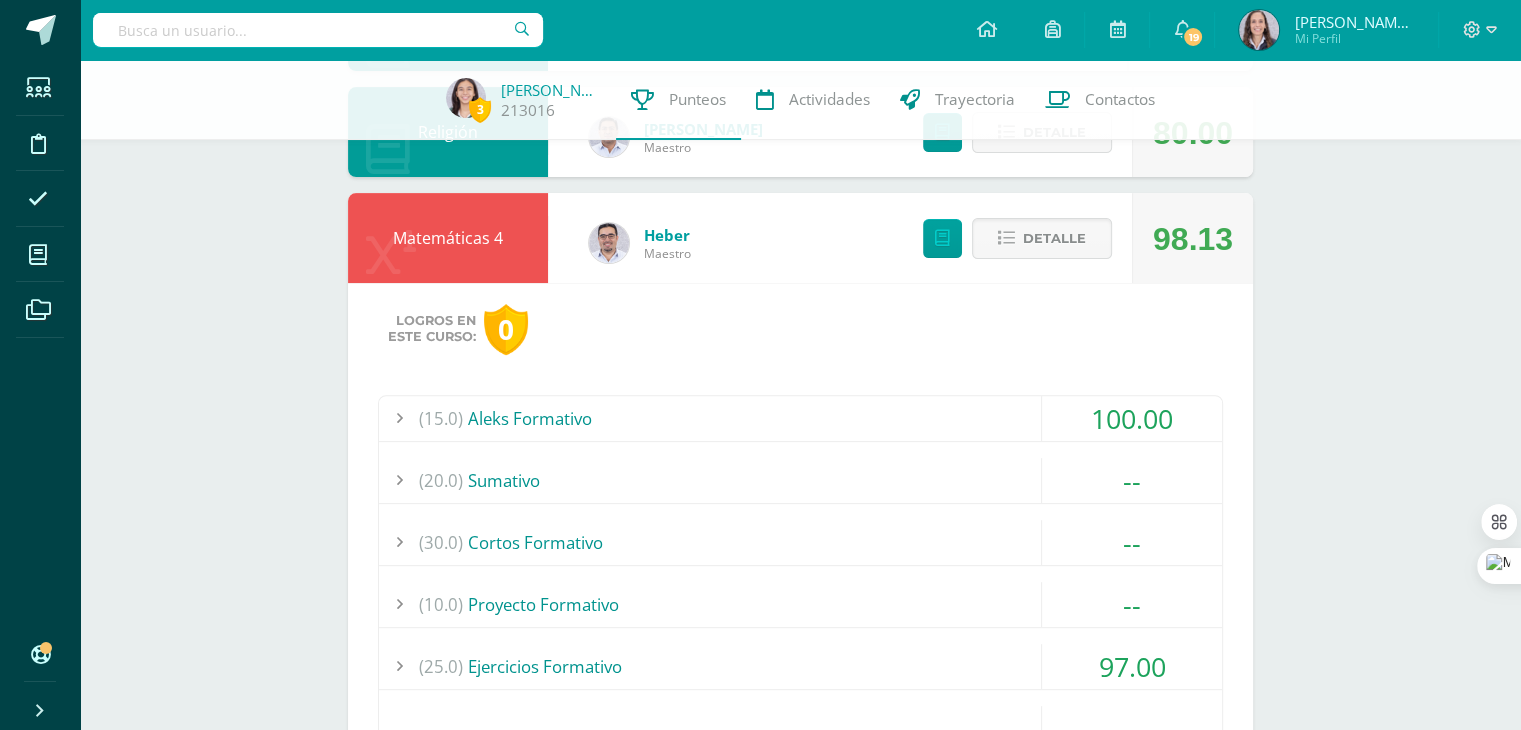 click on "Detalle" at bounding box center (1012, 238) 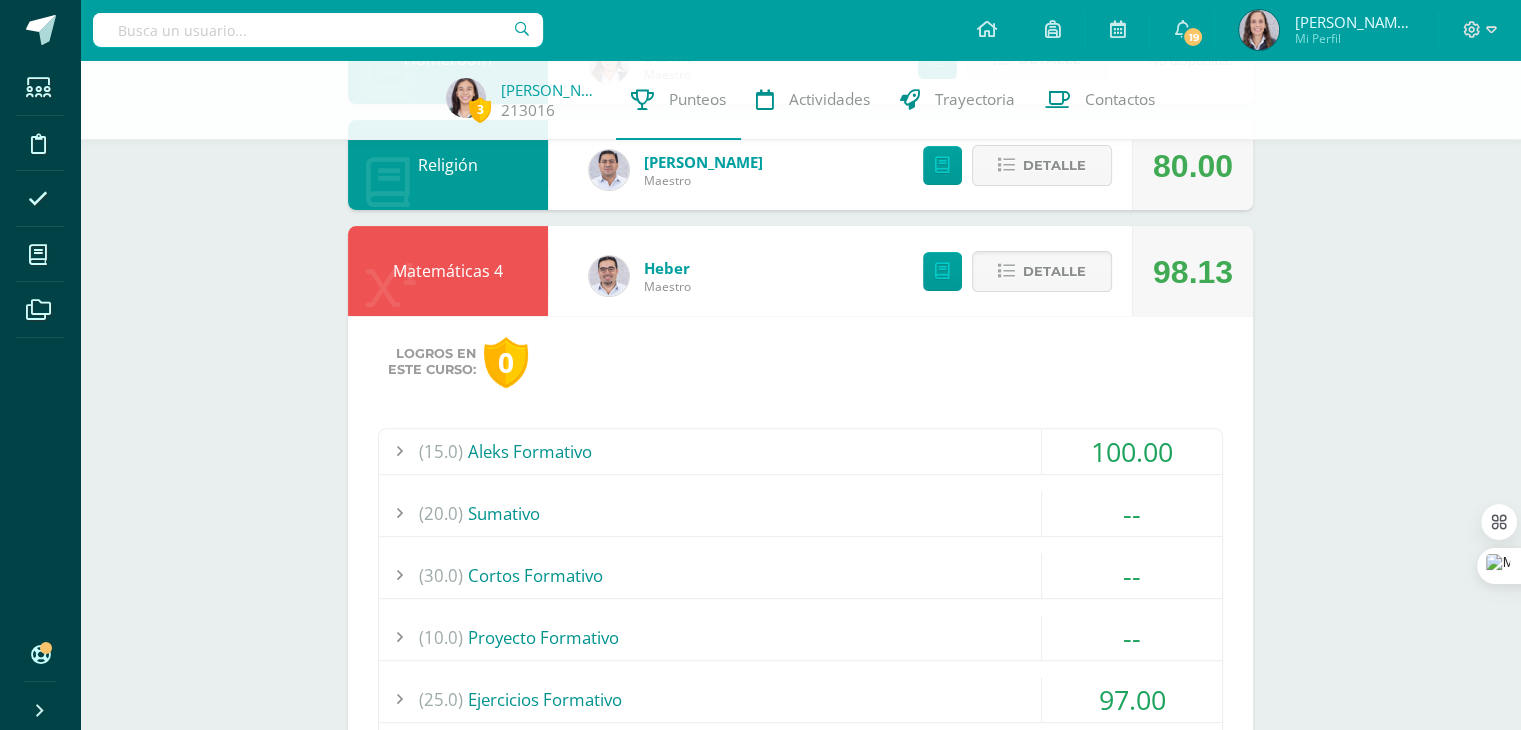 scroll, scrollTop: 618, scrollLeft: 0, axis: vertical 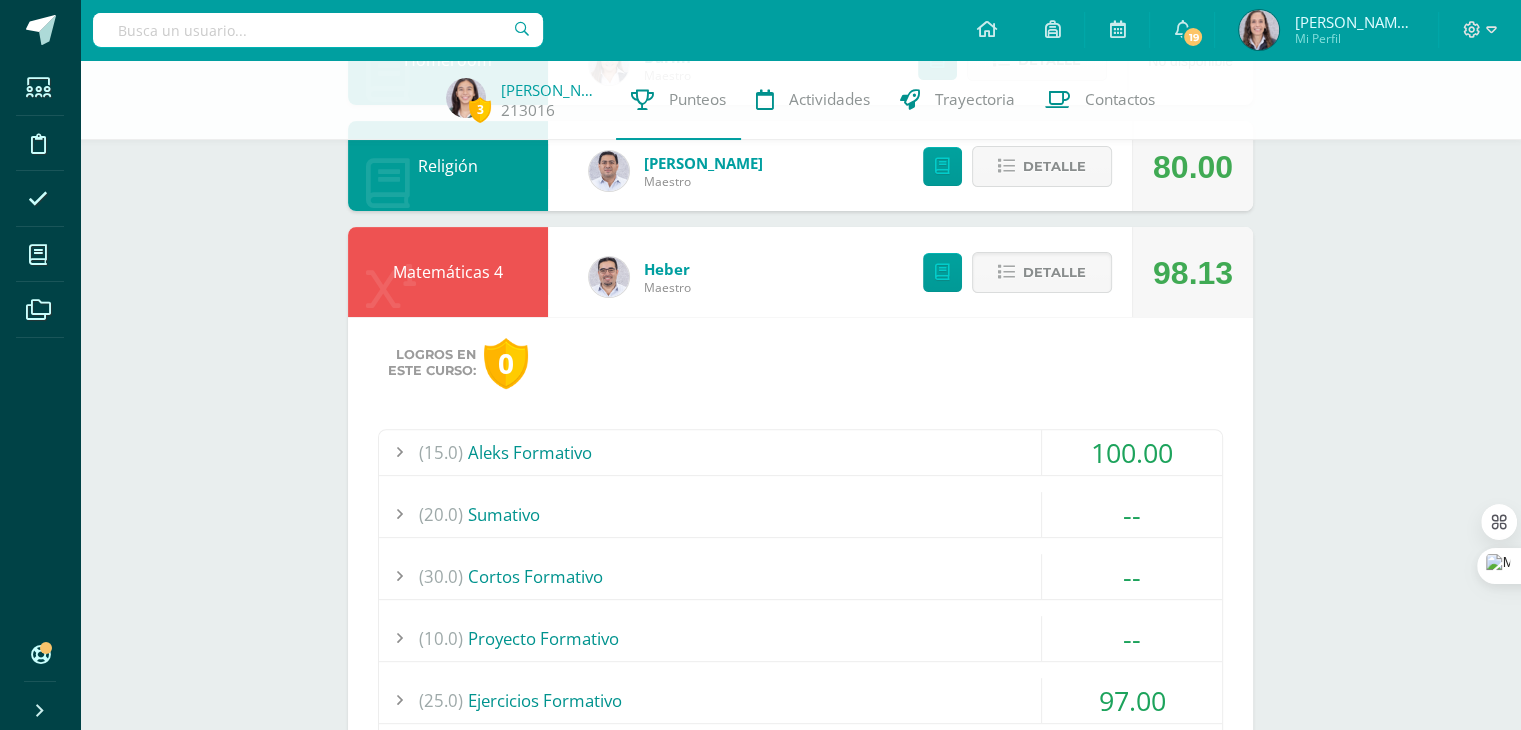 click on "Detalle" at bounding box center [1012, 272] 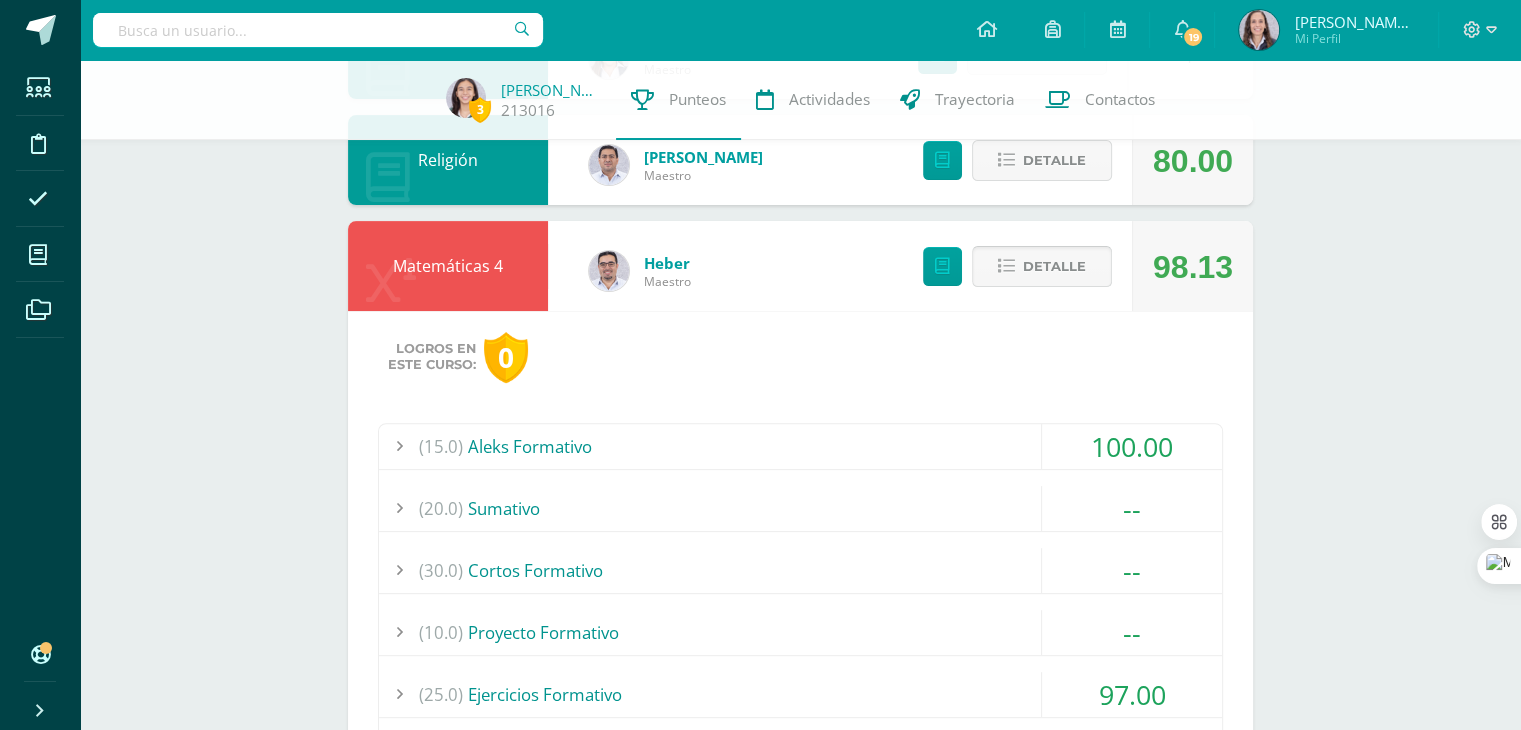 click on "Detalle" at bounding box center (1042, 266) 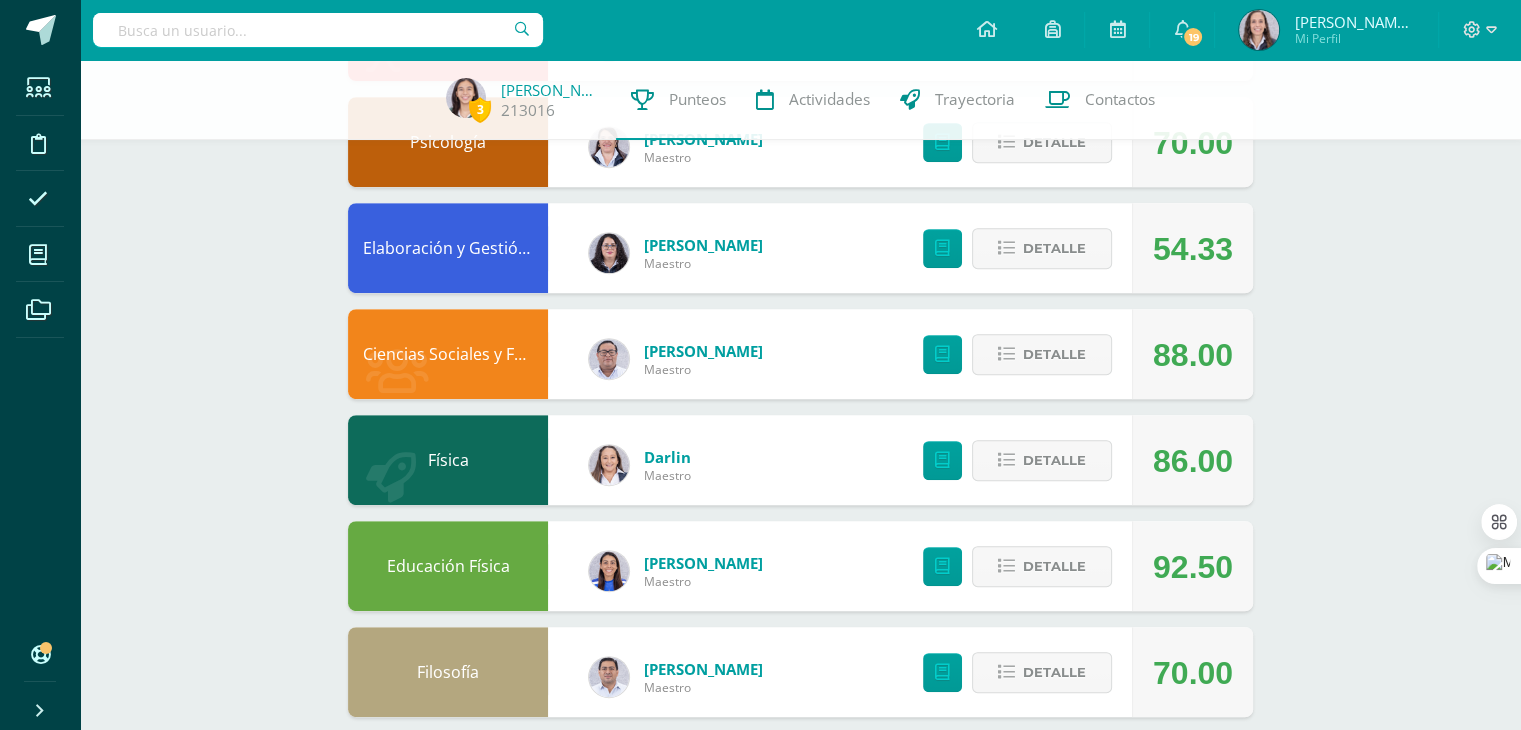 scroll, scrollTop: 855, scrollLeft: 0, axis: vertical 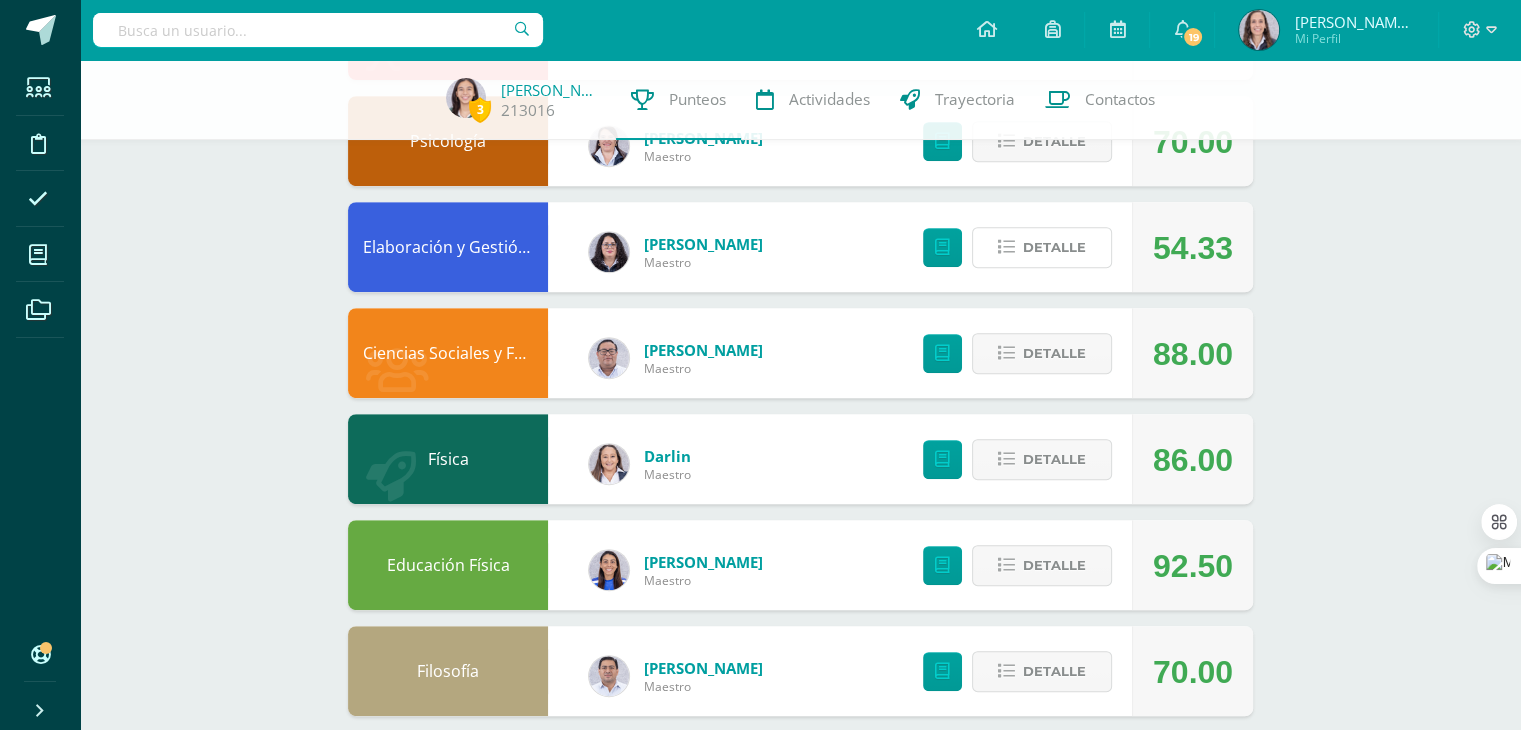 click on "Detalle" at bounding box center (1042, 247) 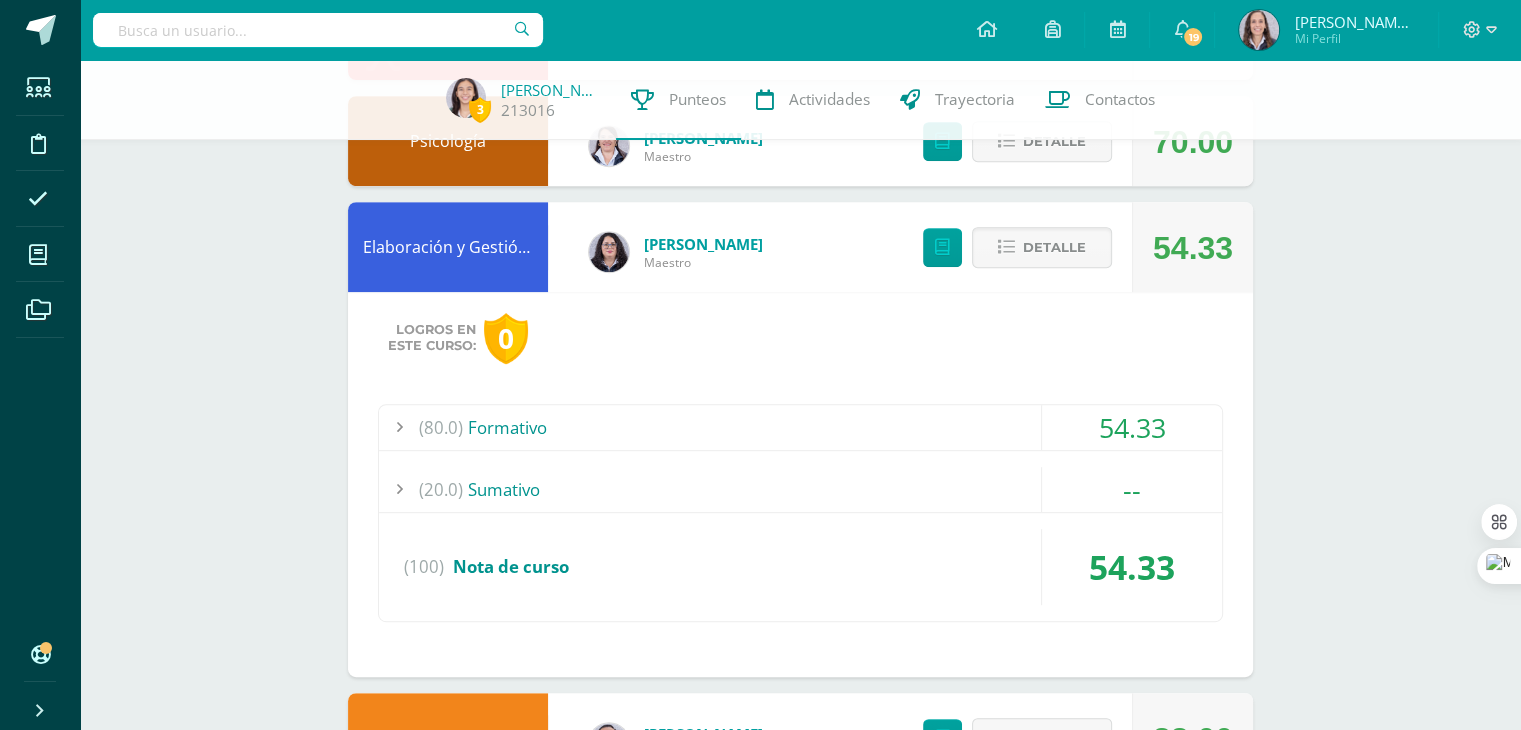 click on "(80.0)
Formativo" at bounding box center [800, 427] 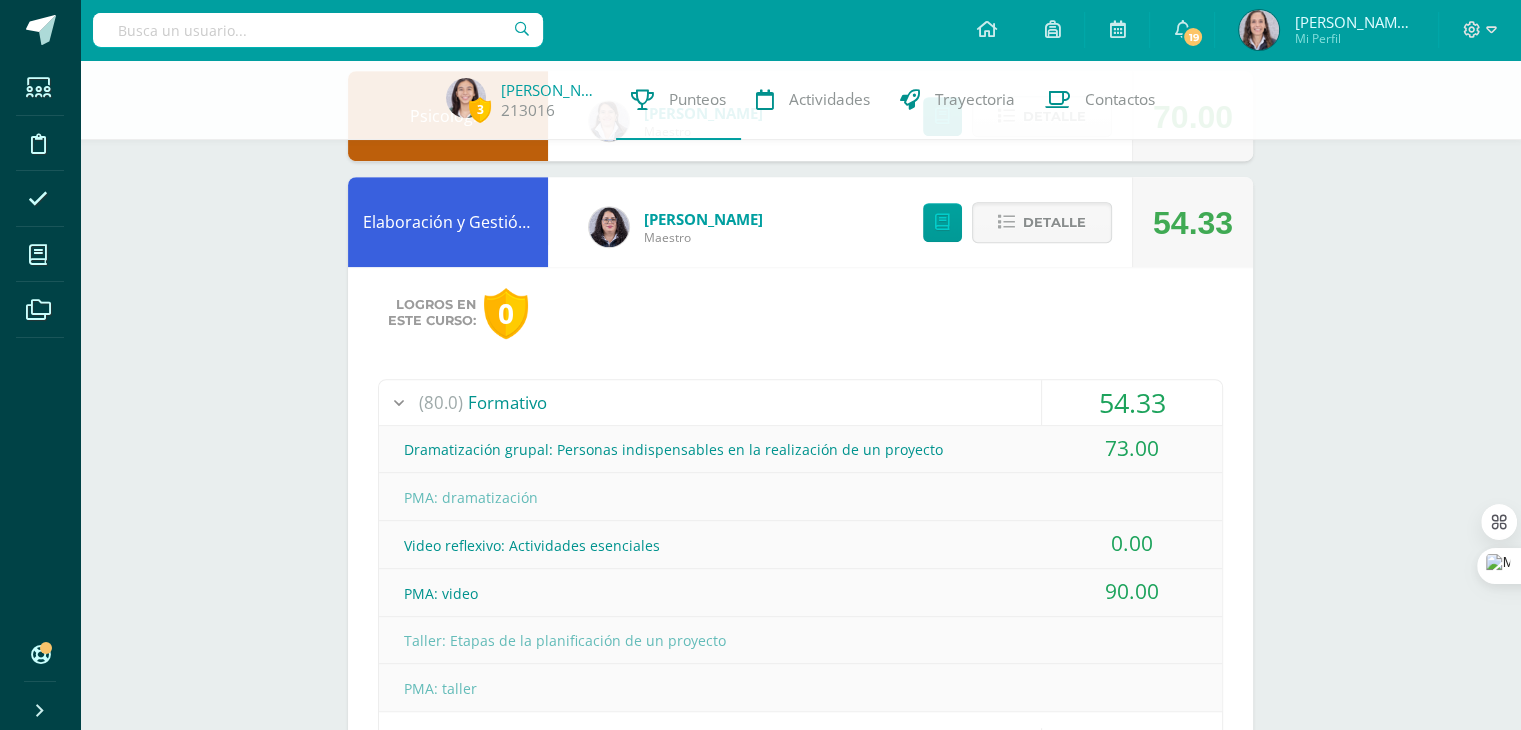 scroll, scrollTop: 880, scrollLeft: 0, axis: vertical 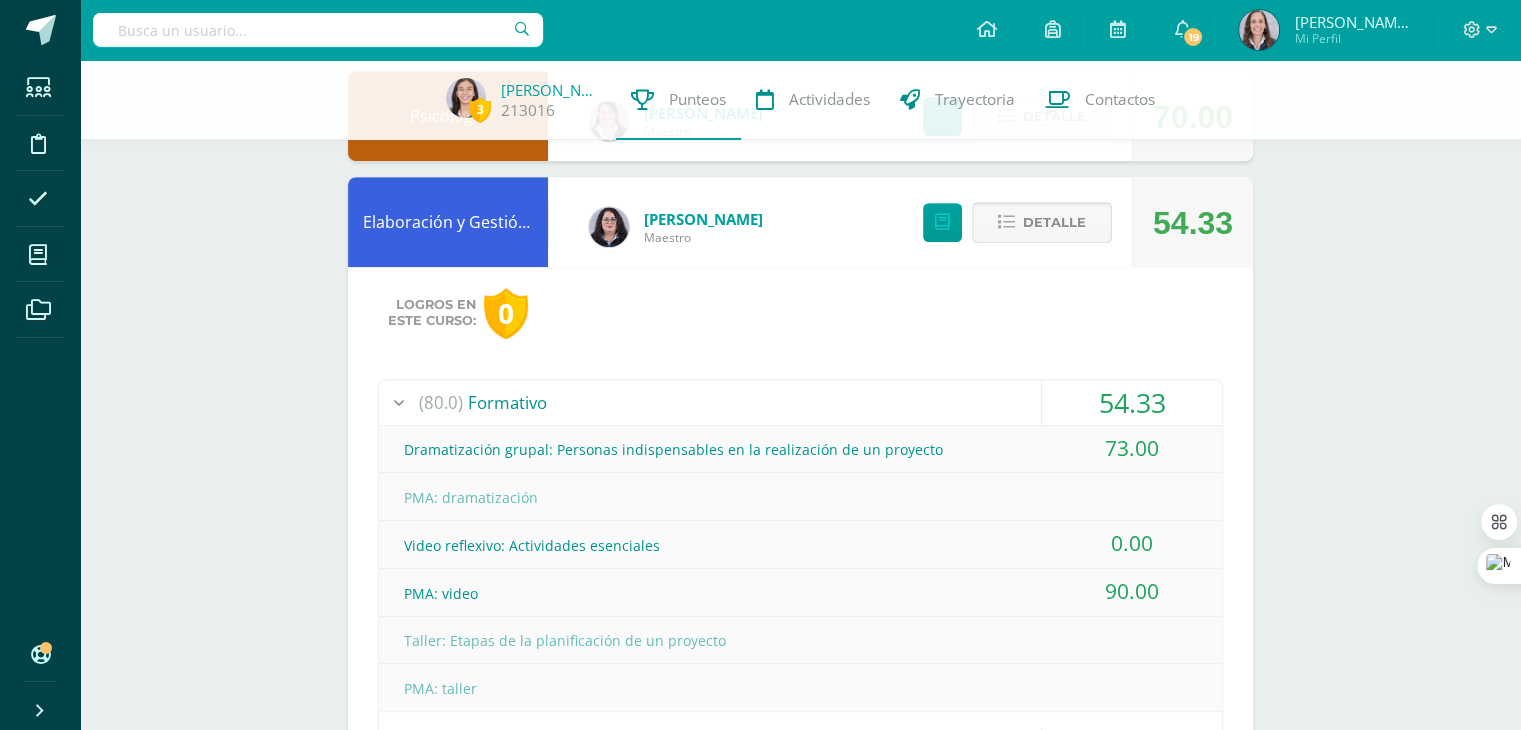 click on "Detalle" at bounding box center [1042, 222] 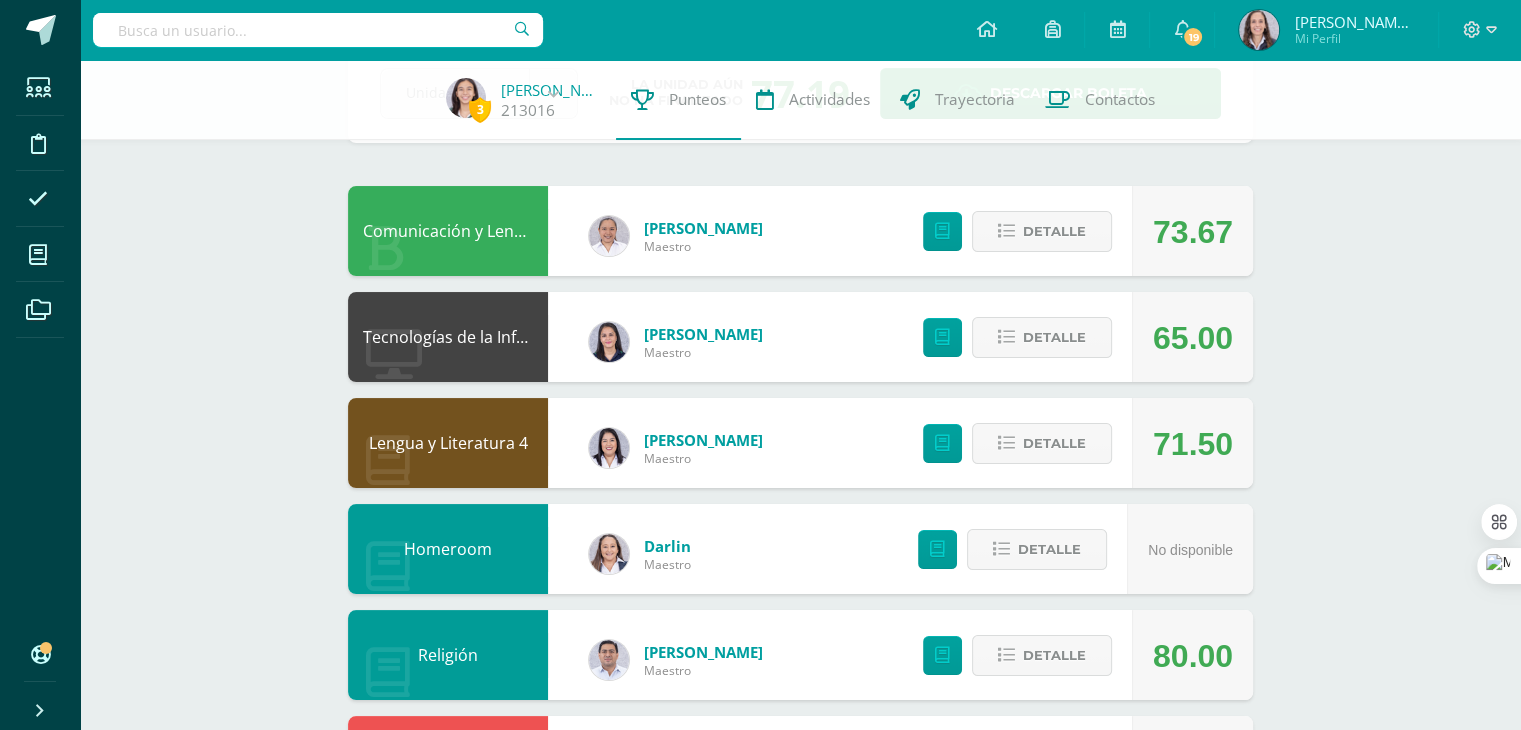 scroll, scrollTop: 0, scrollLeft: 0, axis: both 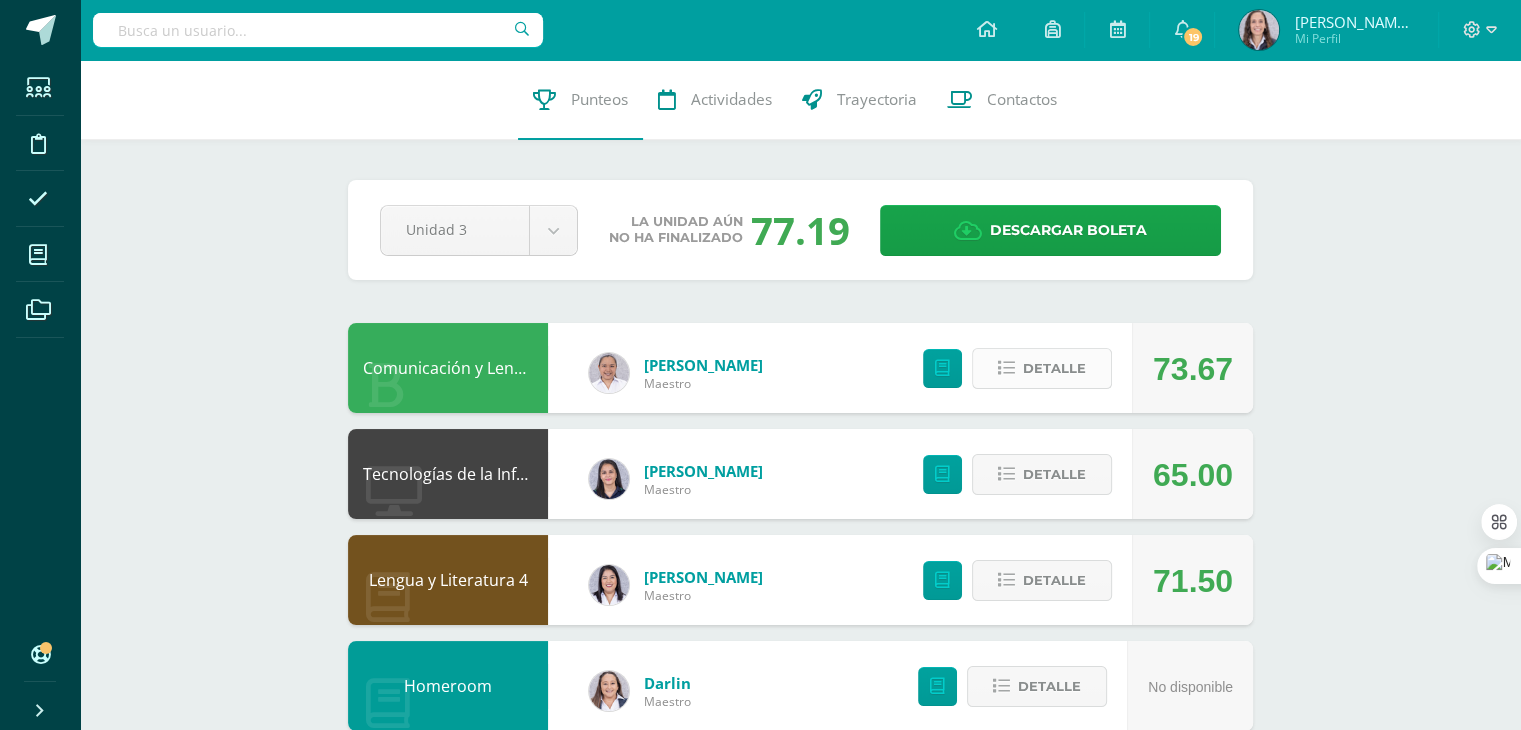 click on "Detalle" at bounding box center [1042, 368] 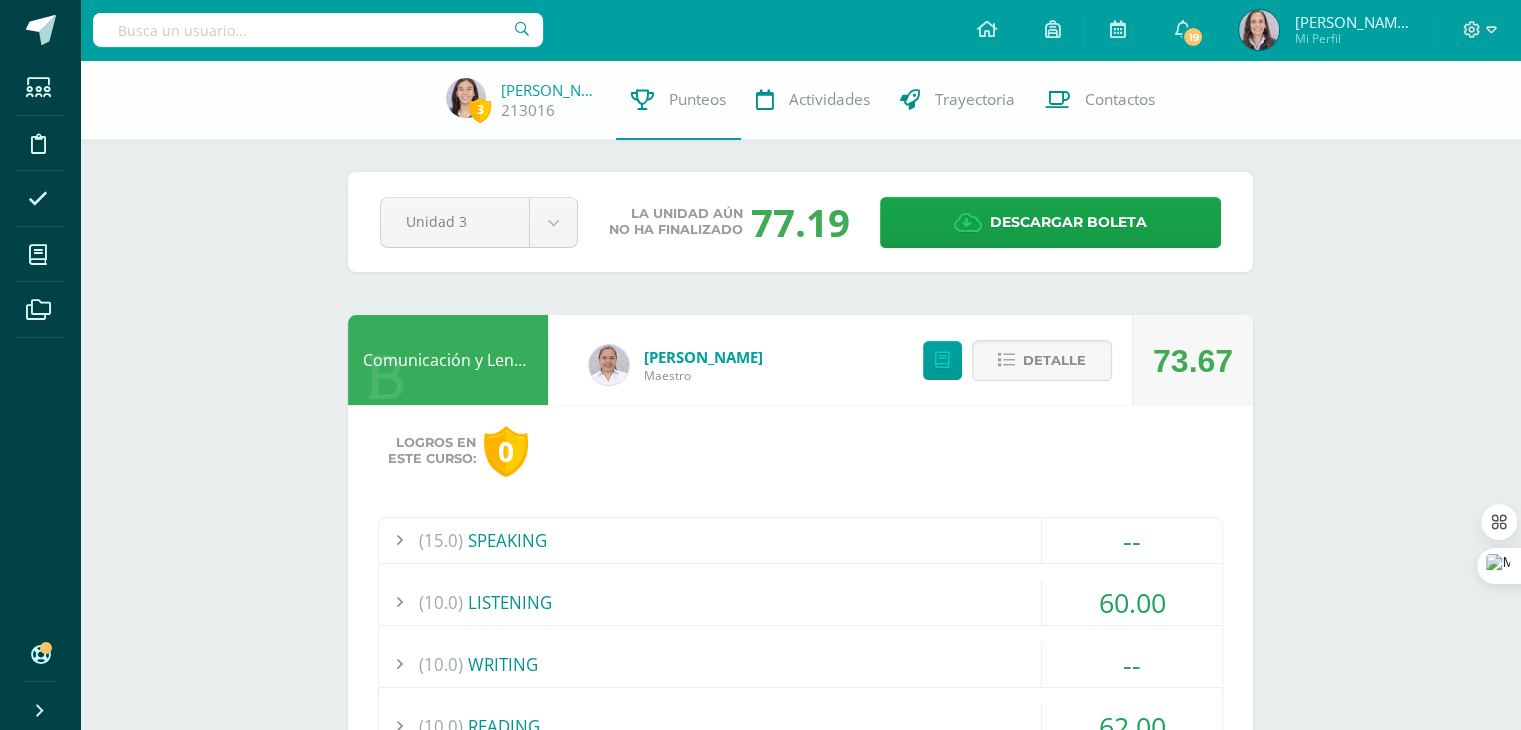 scroll, scrollTop: 224, scrollLeft: 0, axis: vertical 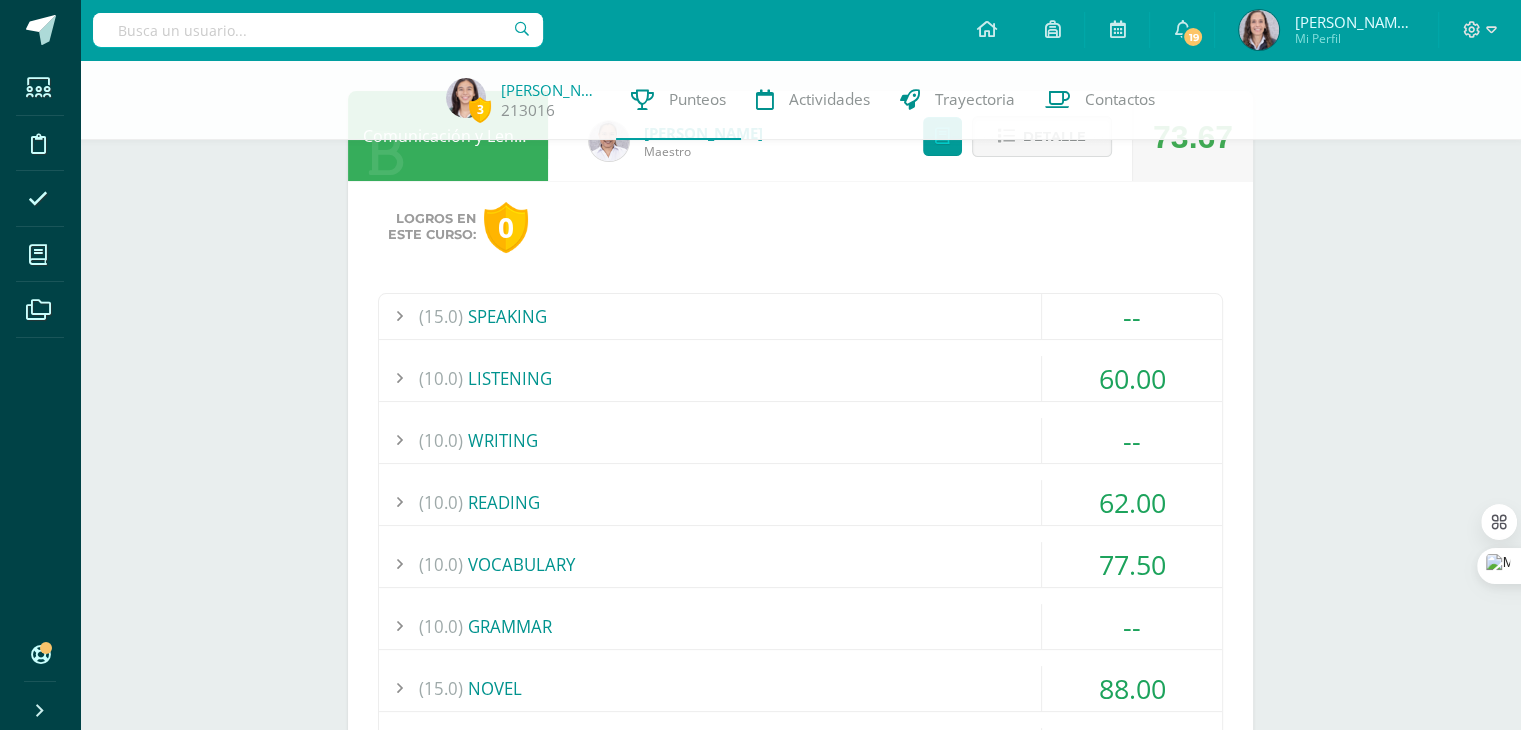 click on "(10.0)
LISTENING" at bounding box center [800, 378] 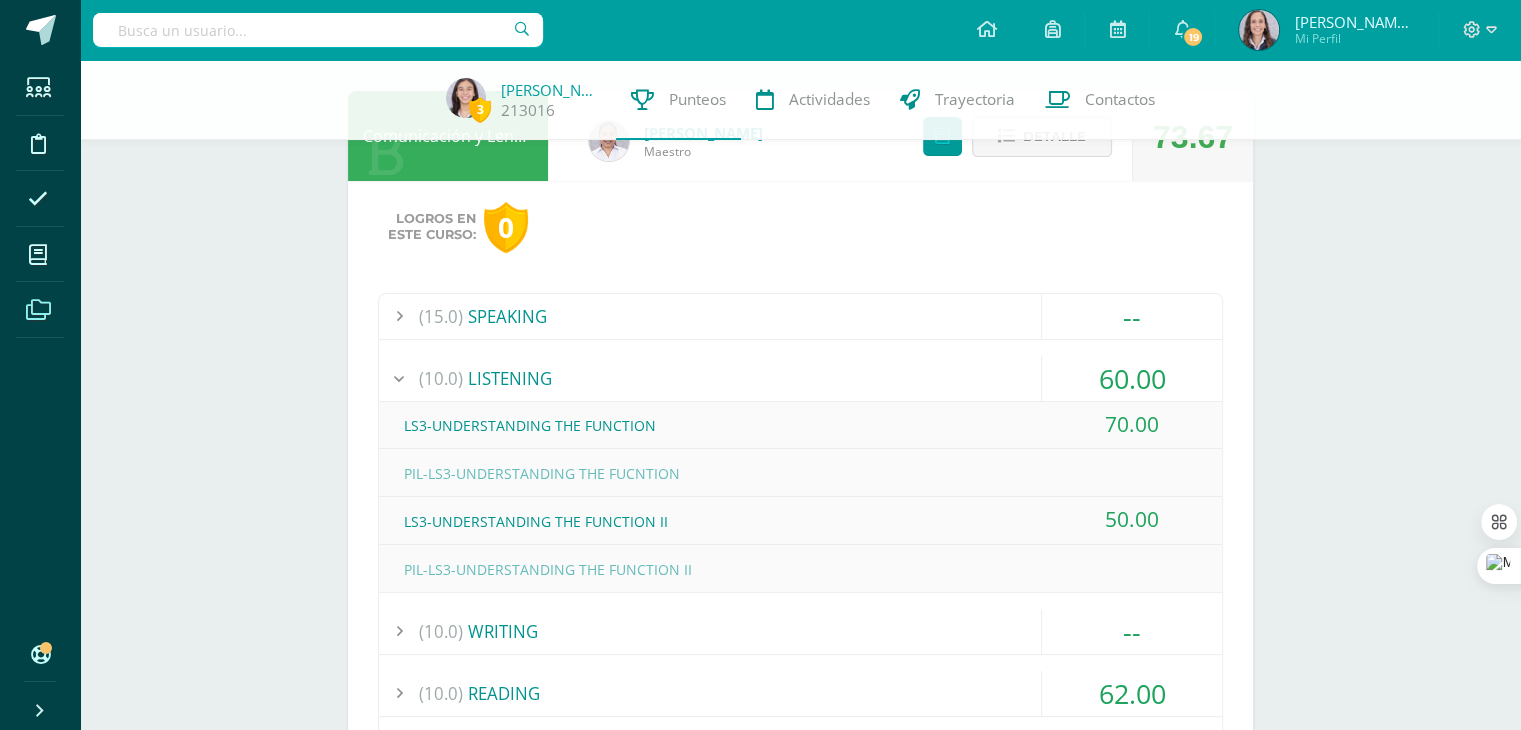 scroll, scrollTop: 1051, scrollLeft: 0, axis: vertical 